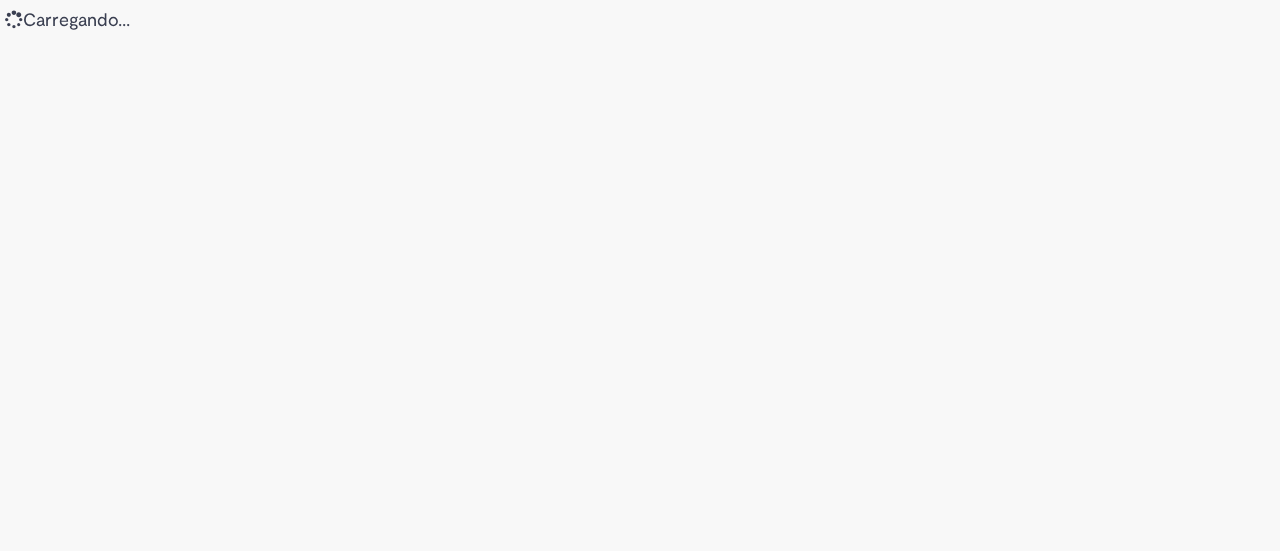 scroll, scrollTop: 0, scrollLeft: 0, axis: both 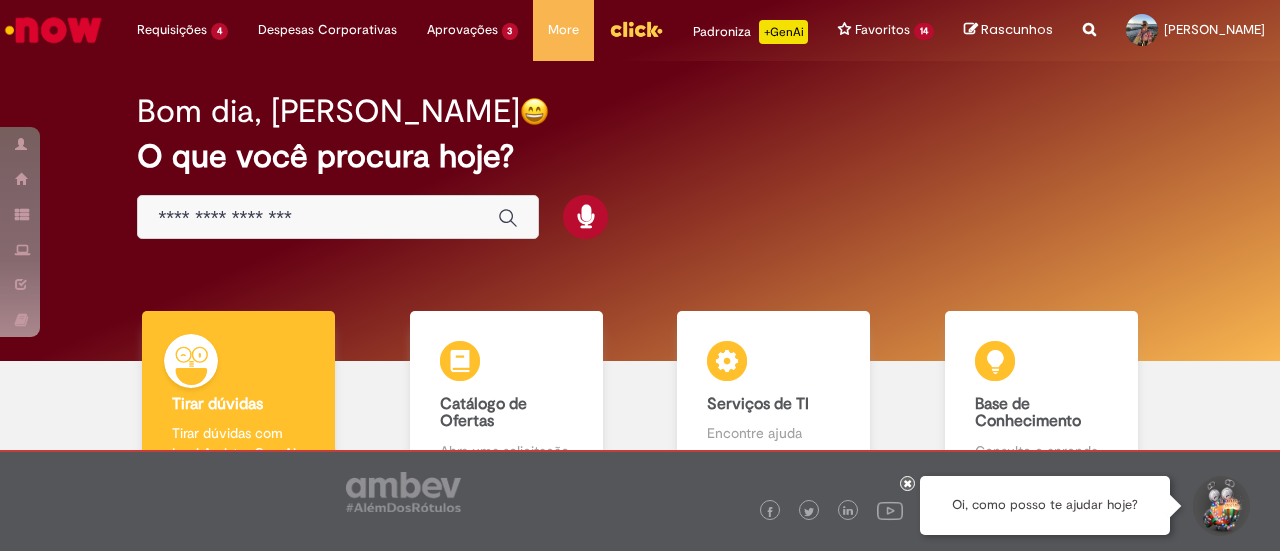 click at bounding box center (318, 218) 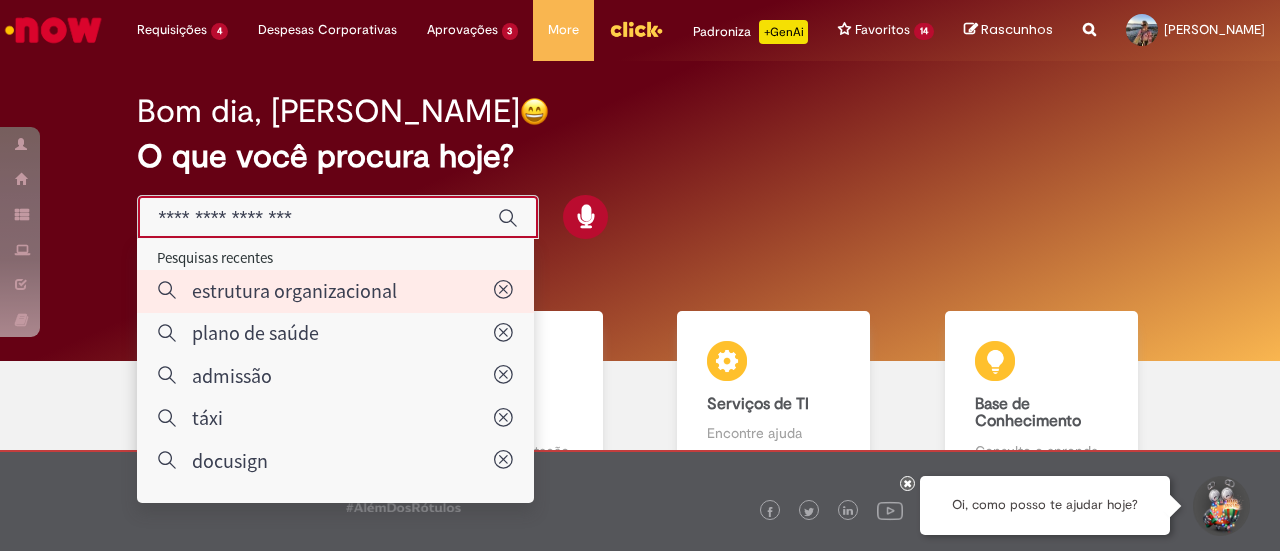 type on "**********" 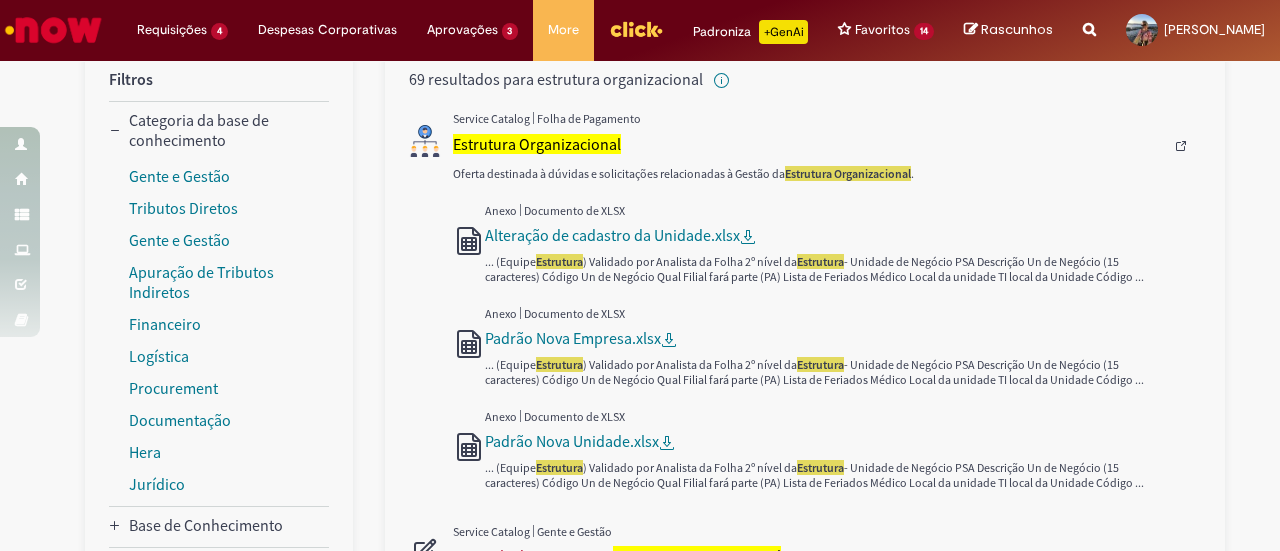 scroll, scrollTop: 0, scrollLeft: 0, axis: both 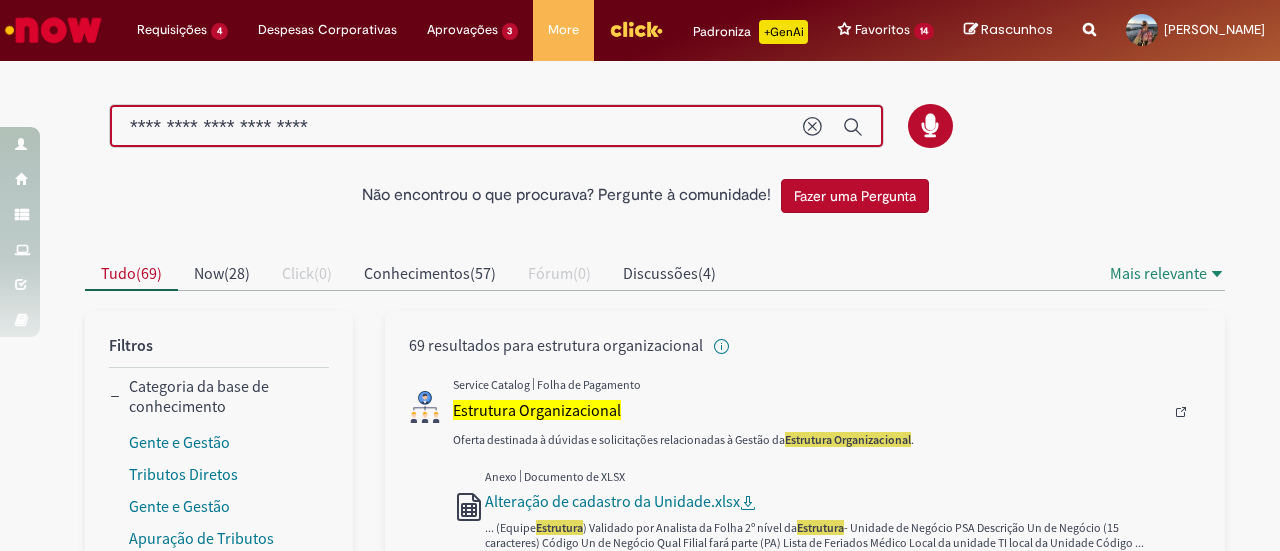drag, startPoint x: 396, startPoint y: 135, endPoint x: 0, endPoint y: 96, distance: 397.91583 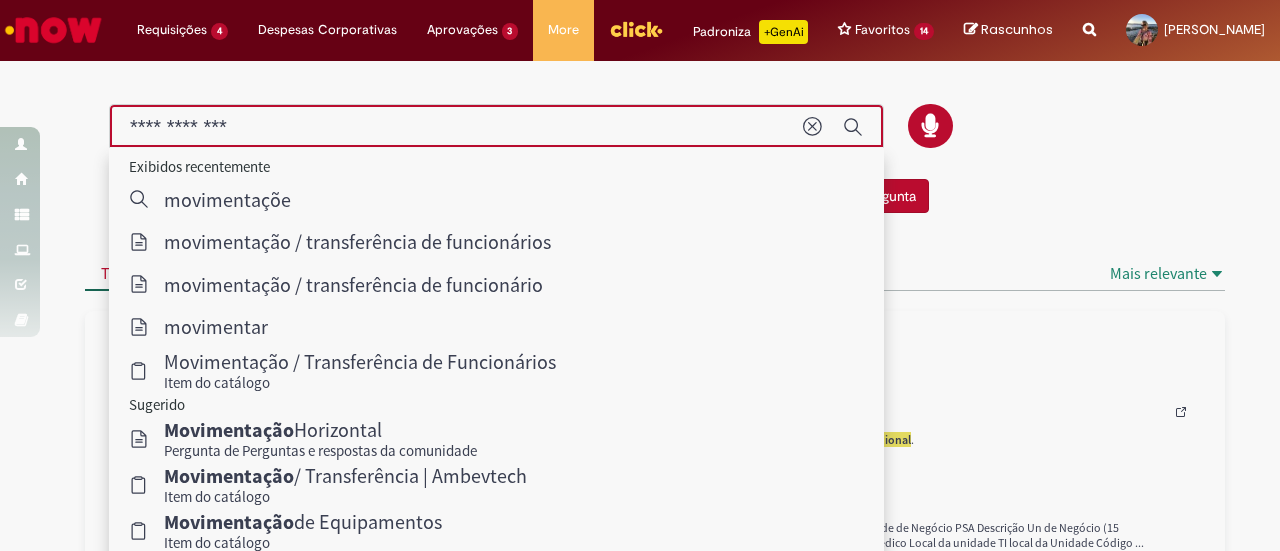 type on "**********" 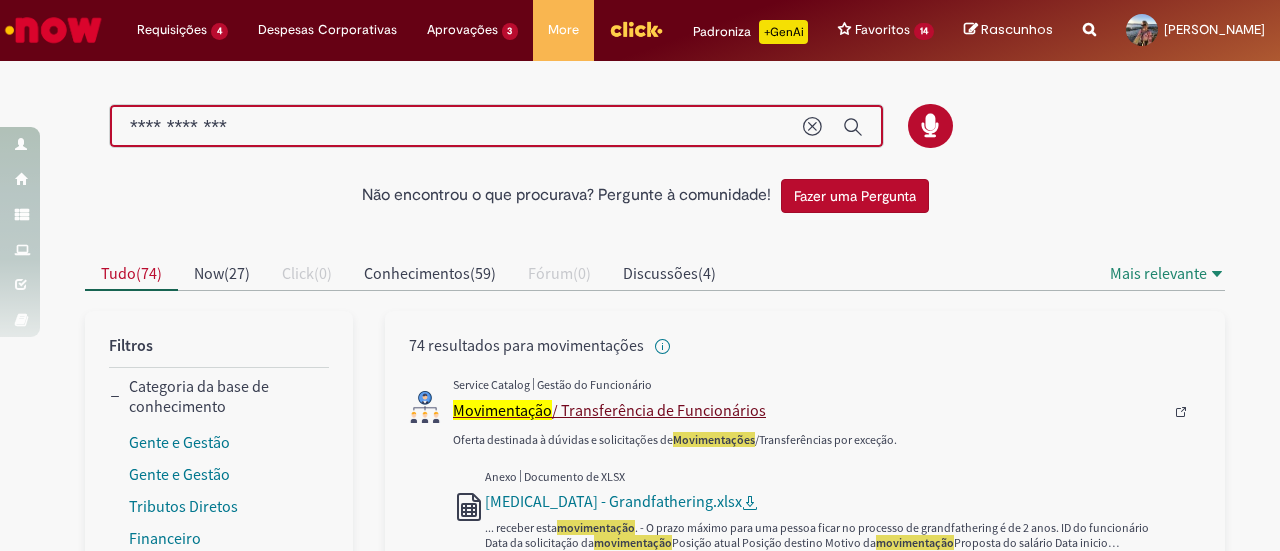 click on "Movimentação  / Transferência de Funcionários" at bounding box center [808, 410] 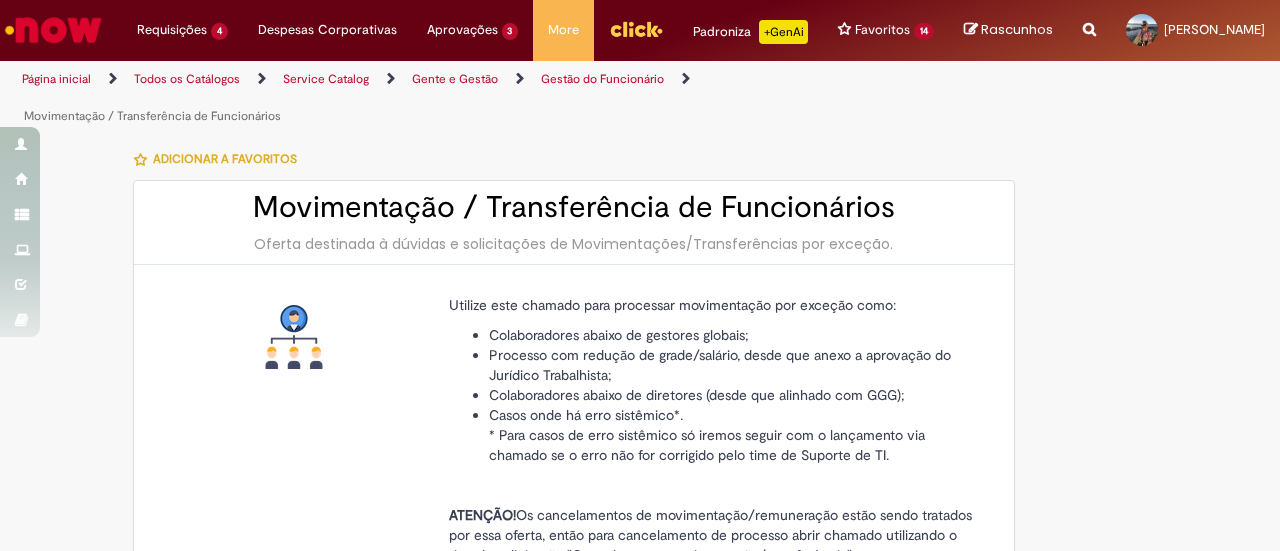 type on "********" 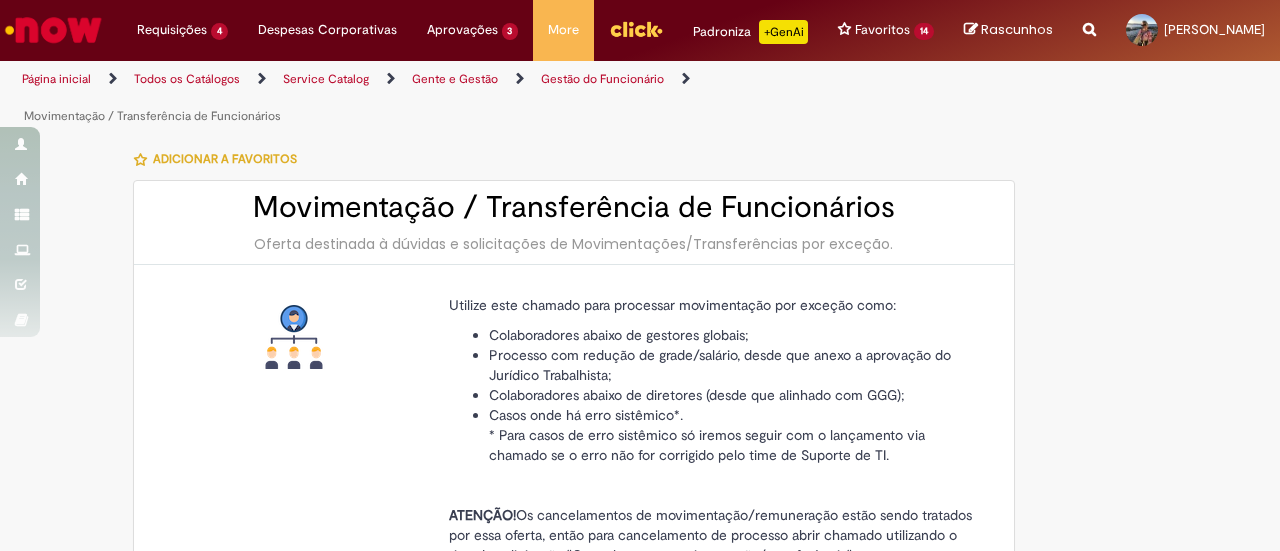 type on "**********" 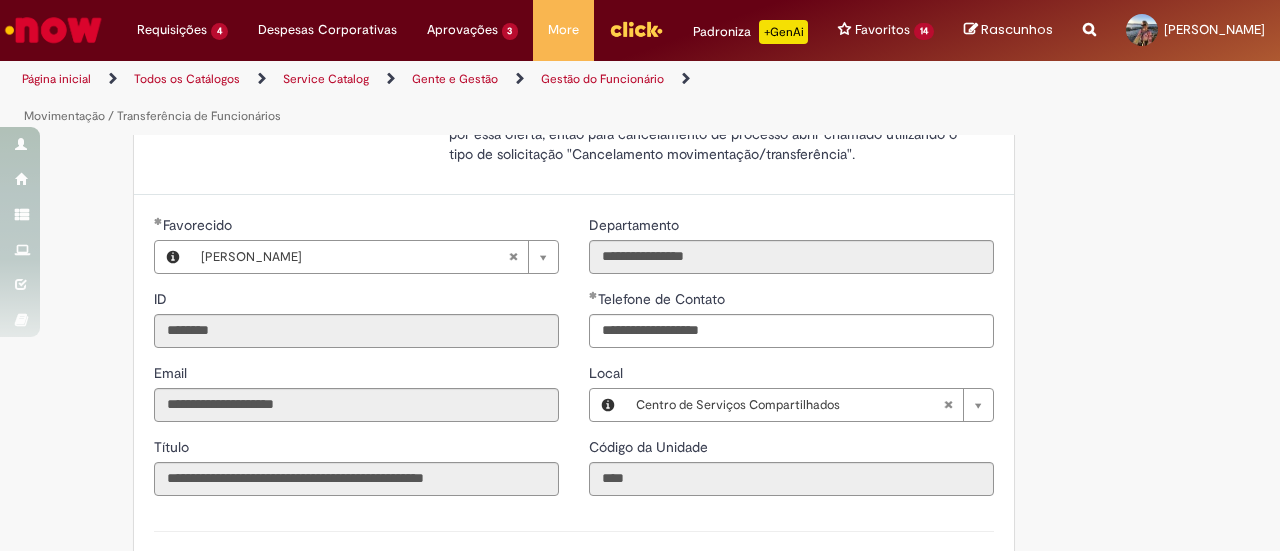 scroll, scrollTop: 600, scrollLeft: 0, axis: vertical 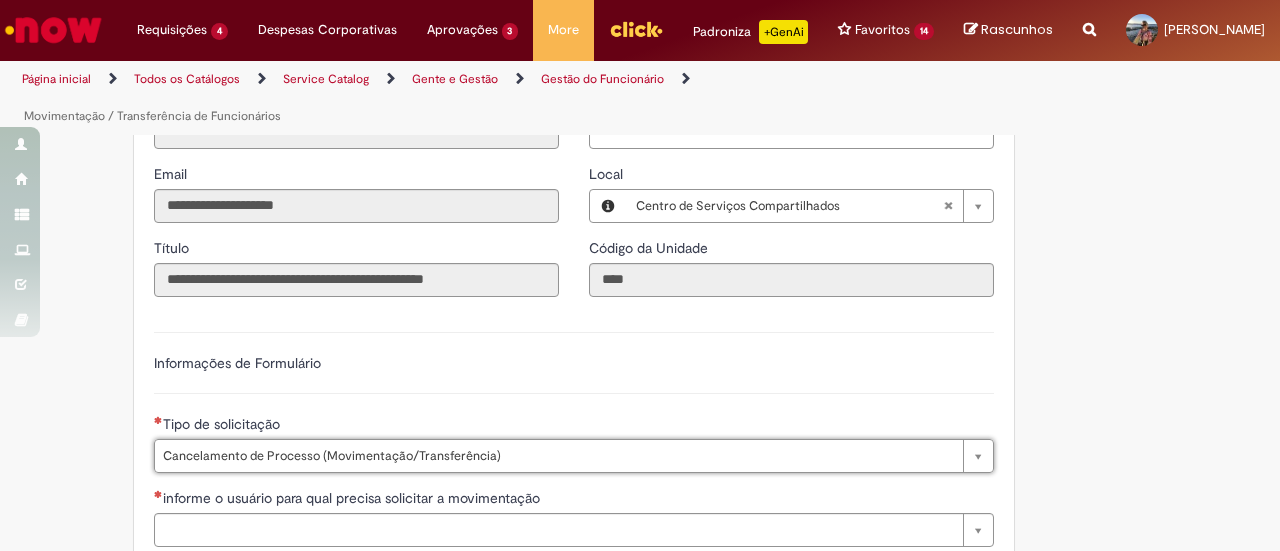 type on "**********" 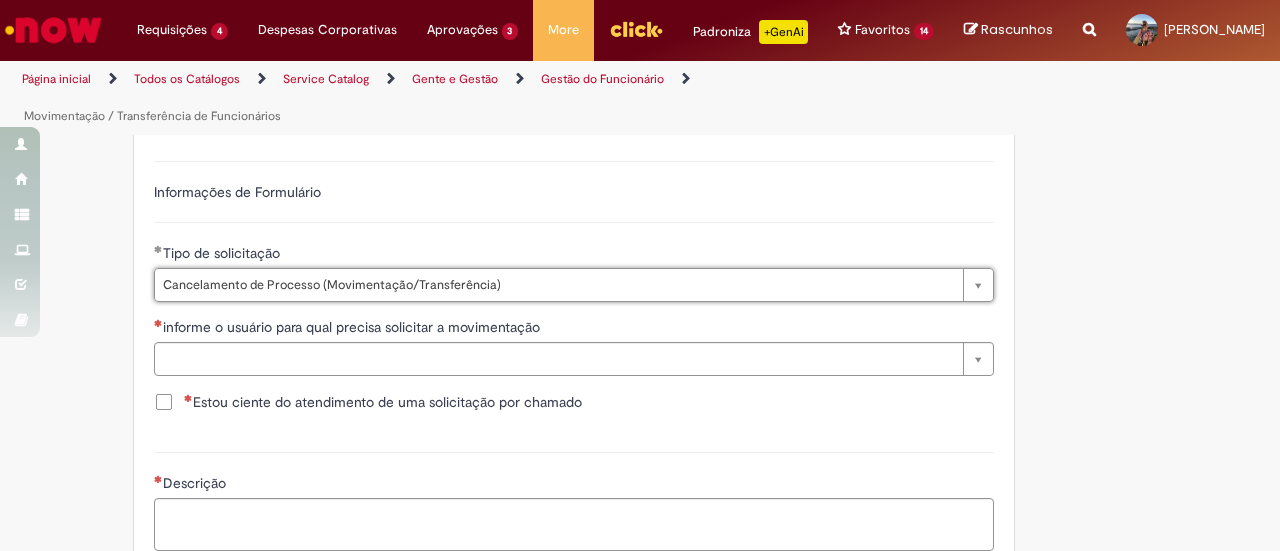 scroll, scrollTop: 800, scrollLeft: 0, axis: vertical 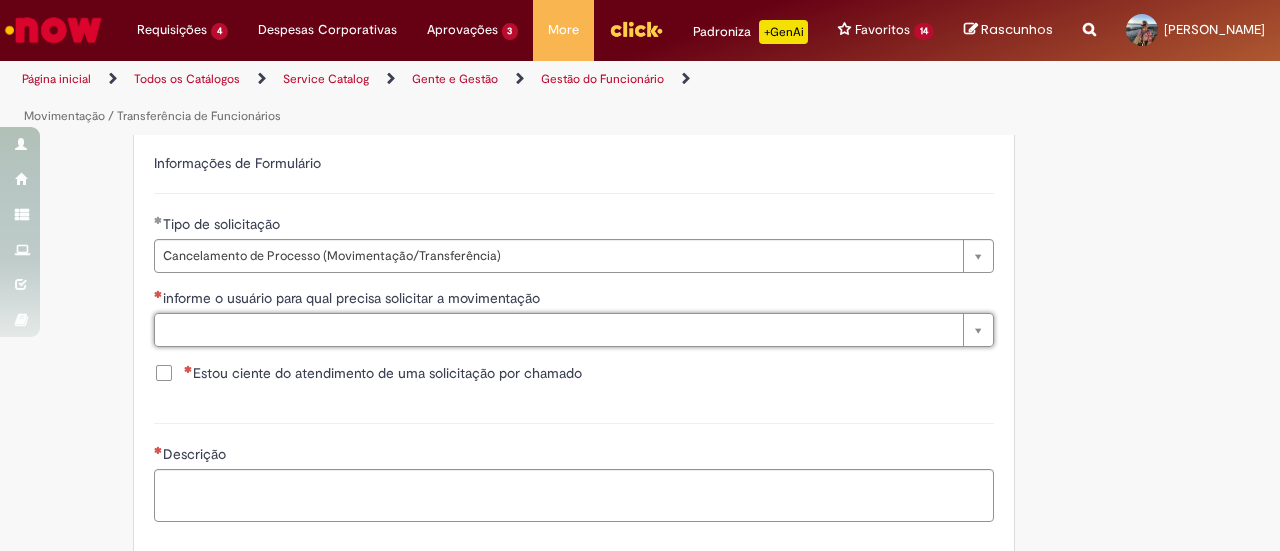 click on "informe o usuário para qual precisa solicitar a movimentação" at bounding box center [574, 300] 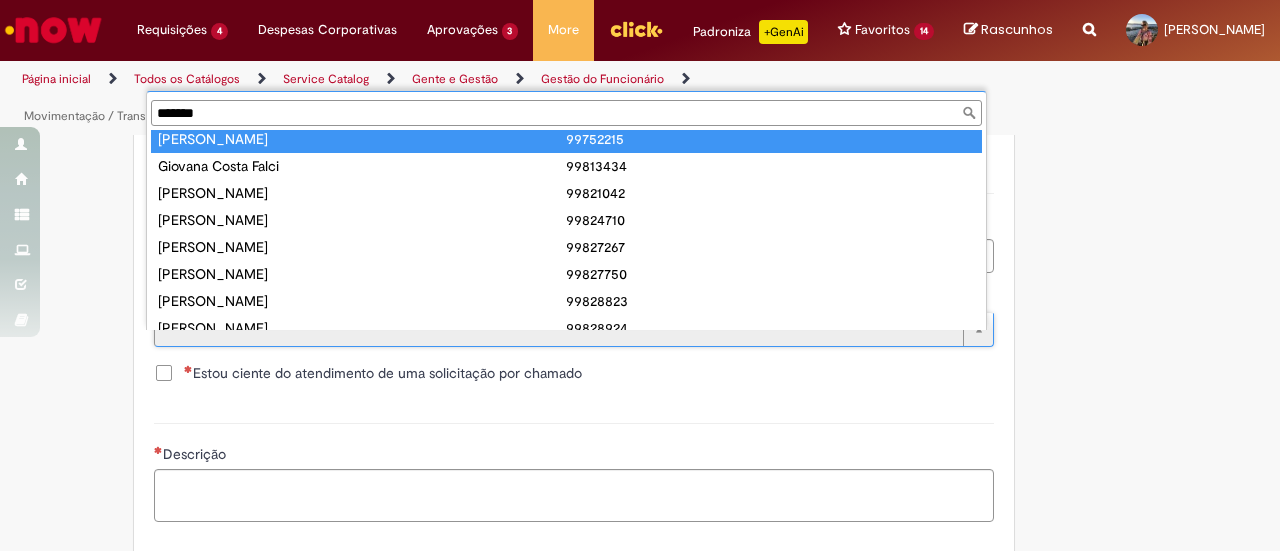 scroll, scrollTop: 0, scrollLeft: 0, axis: both 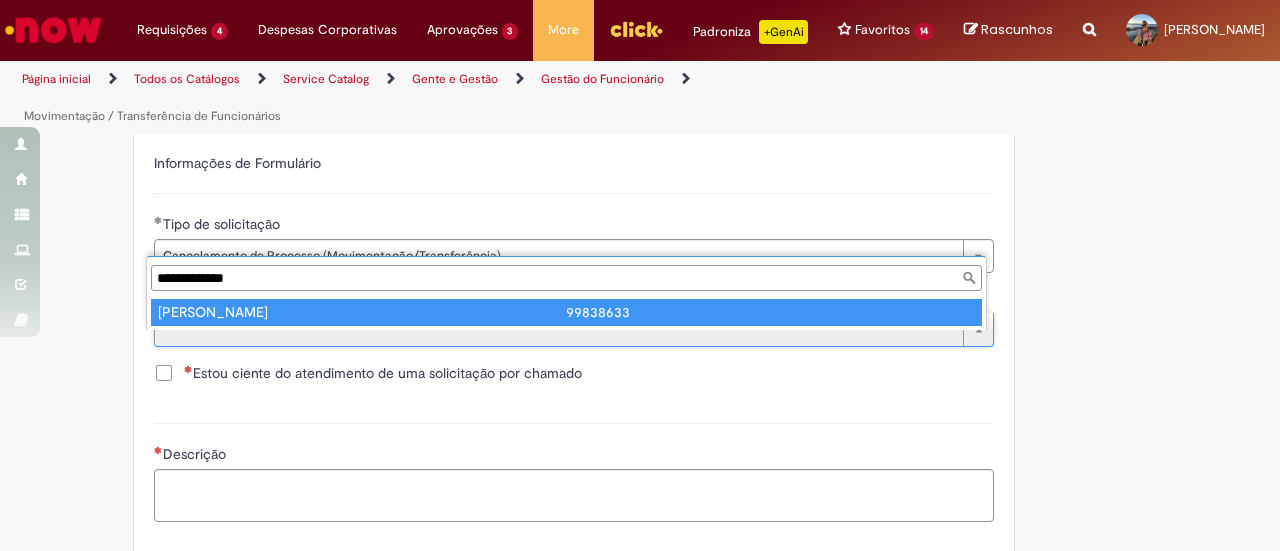 type on "**********" 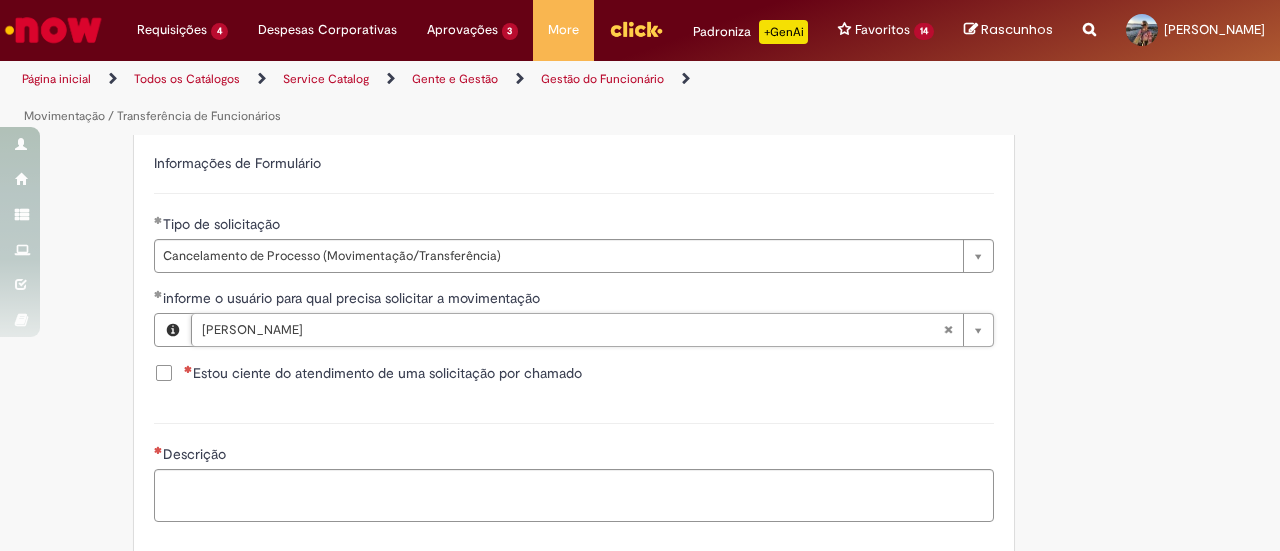 click on "**********" at bounding box center (574, 383) 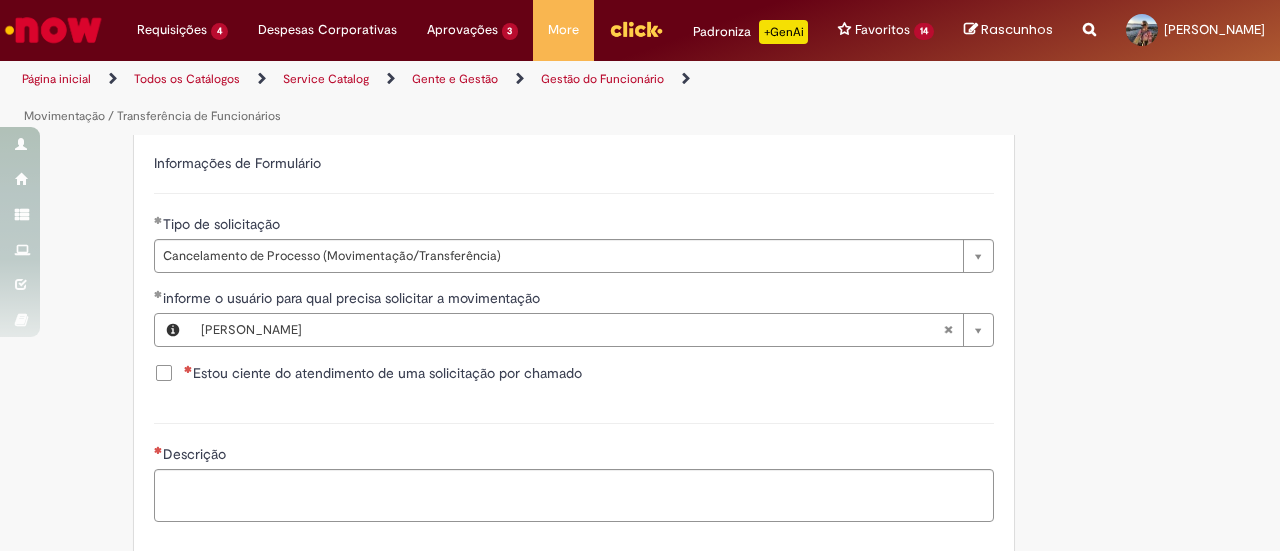 click on "Estou ciente do atendimento de uma solicitação por chamado" at bounding box center (383, 373) 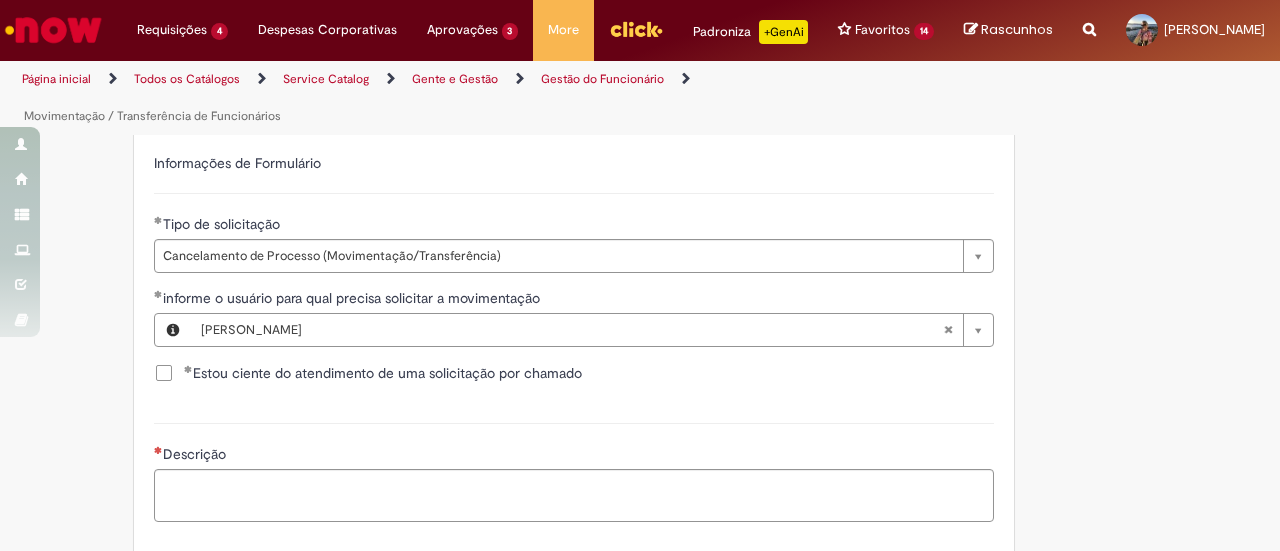 scroll, scrollTop: 900, scrollLeft: 0, axis: vertical 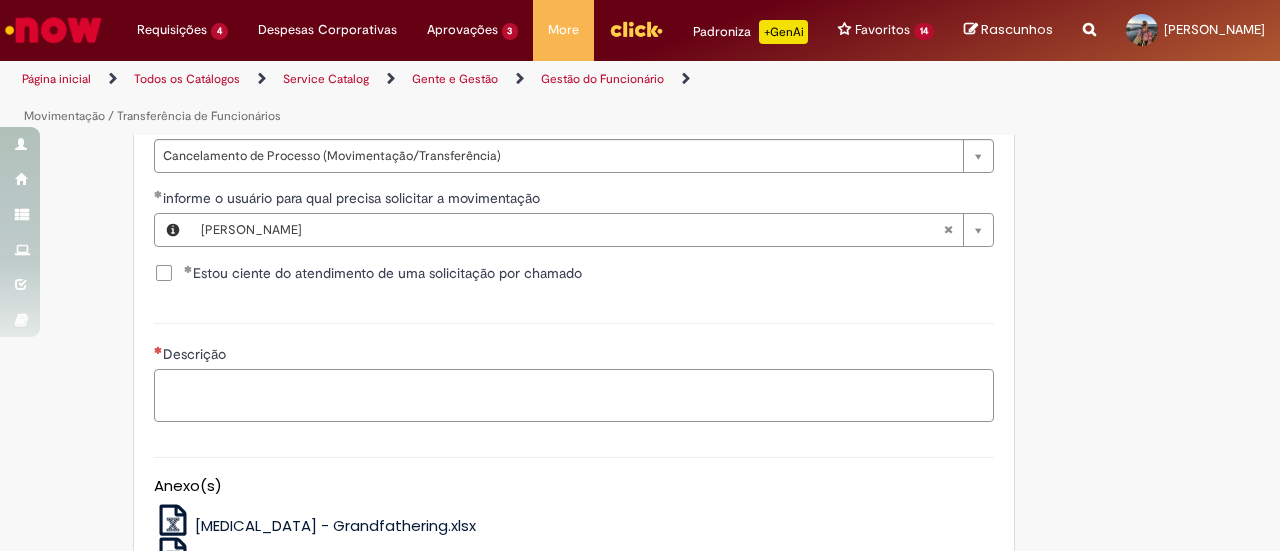 click on "Descrição" at bounding box center (574, 395) 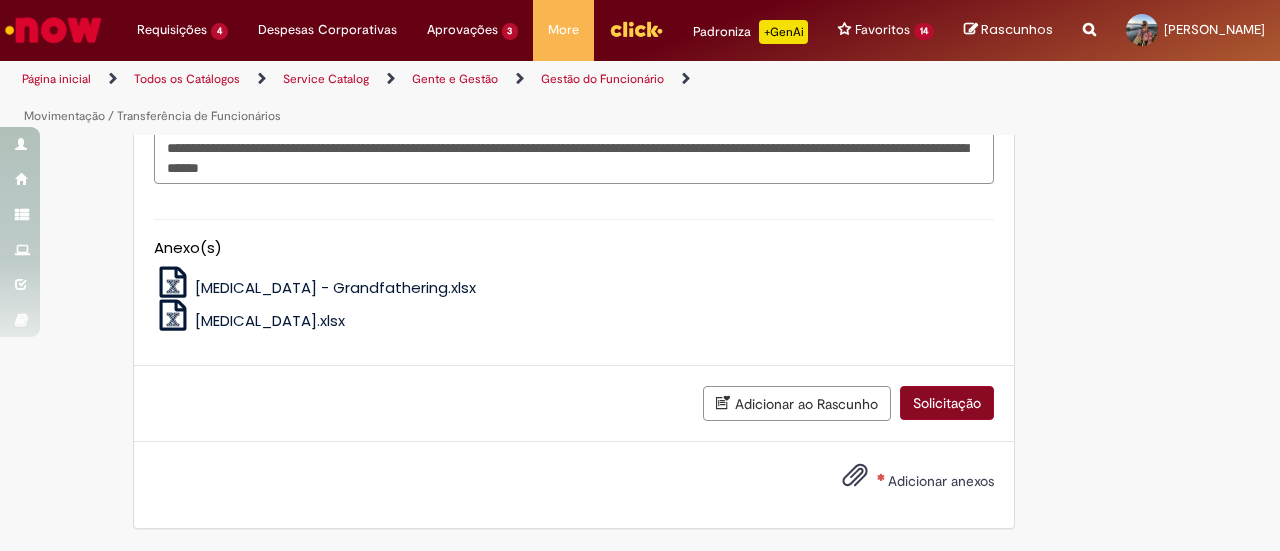 type on "**********" 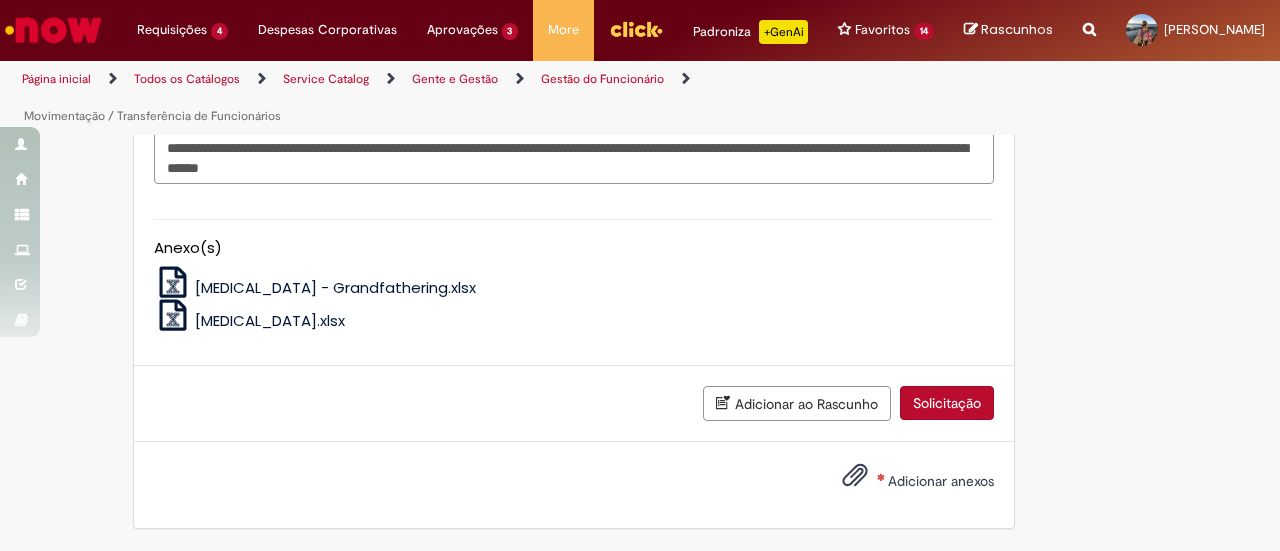 click on "Solicitação" at bounding box center (947, 403) 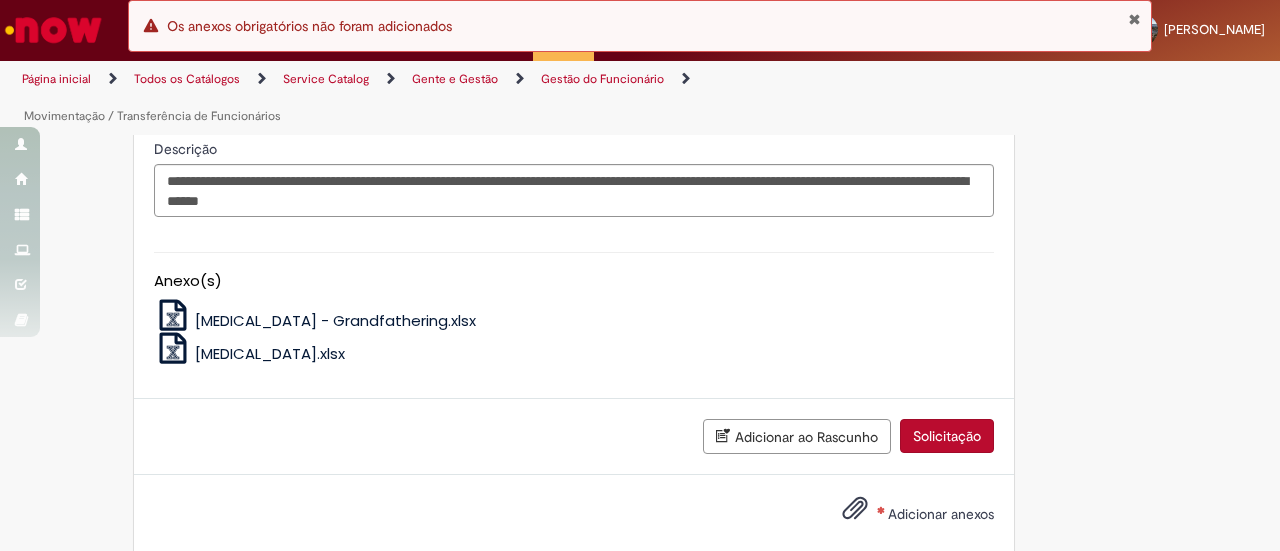 scroll, scrollTop: 1151, scrollLeft: 0, axis: vertical 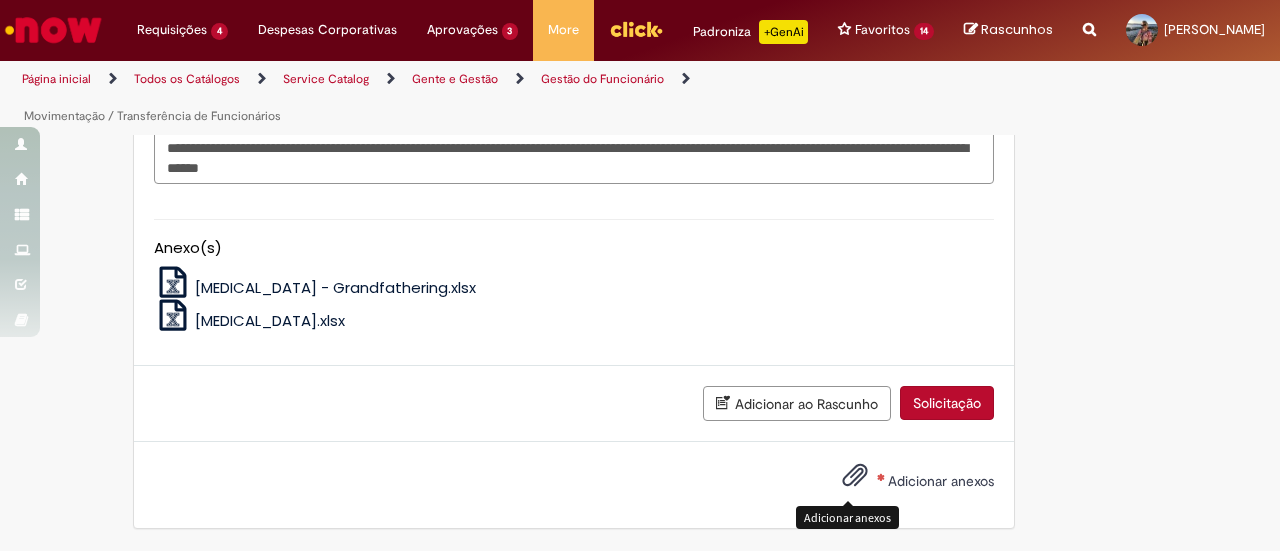 click on "Adicionar anexos" at bounding box center (855, 480) 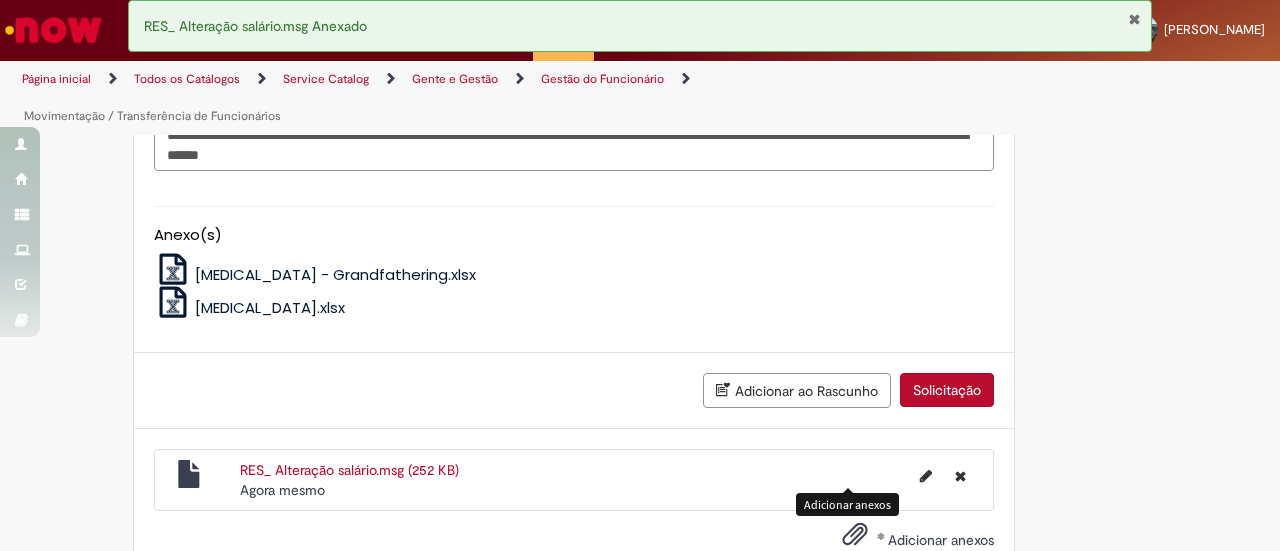 click on "Solicitação" at bounding box center (947, 390) 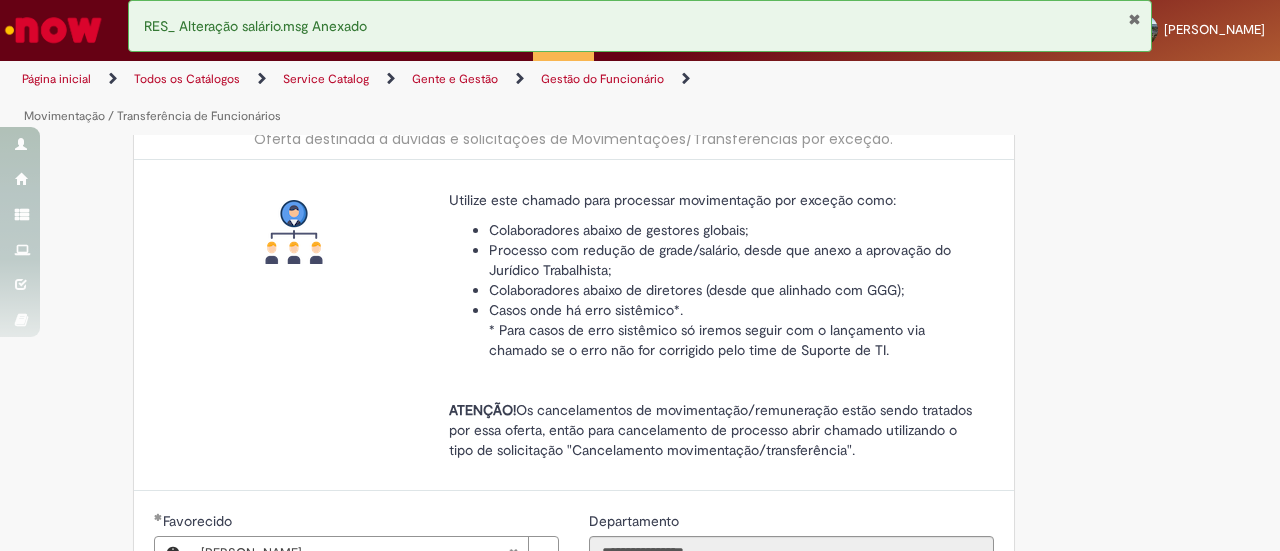 scroll, scrollTop: 0, scrollLeft: 0, axis: both 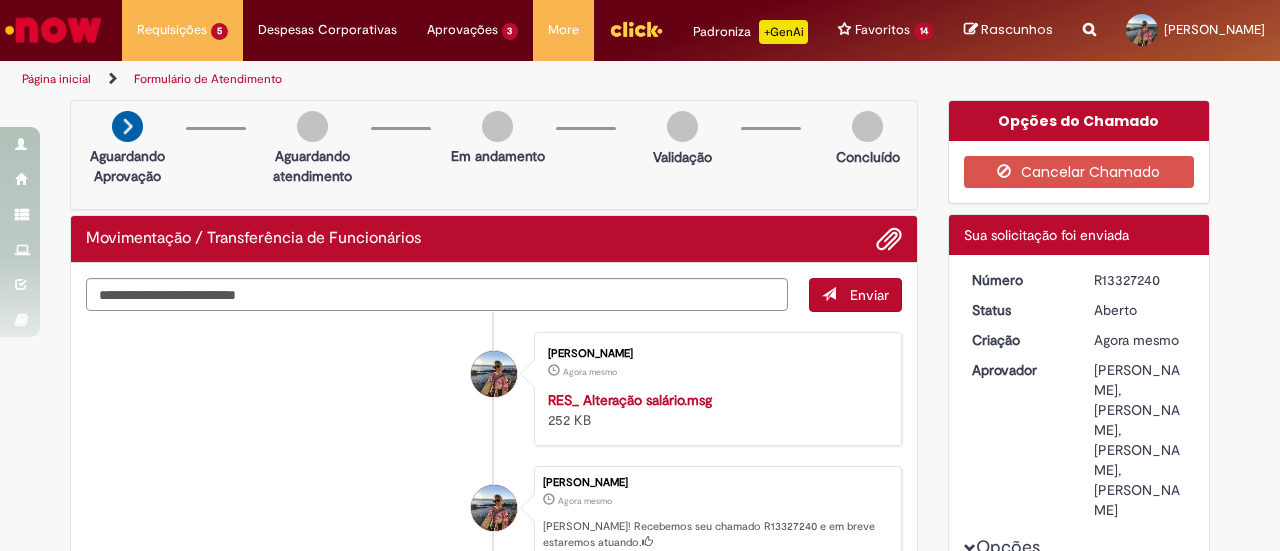 drag, startPoint x: 1158, startPoint y: 295, endPoint x: 1068, endPoint y: 287, distance: 90.35486 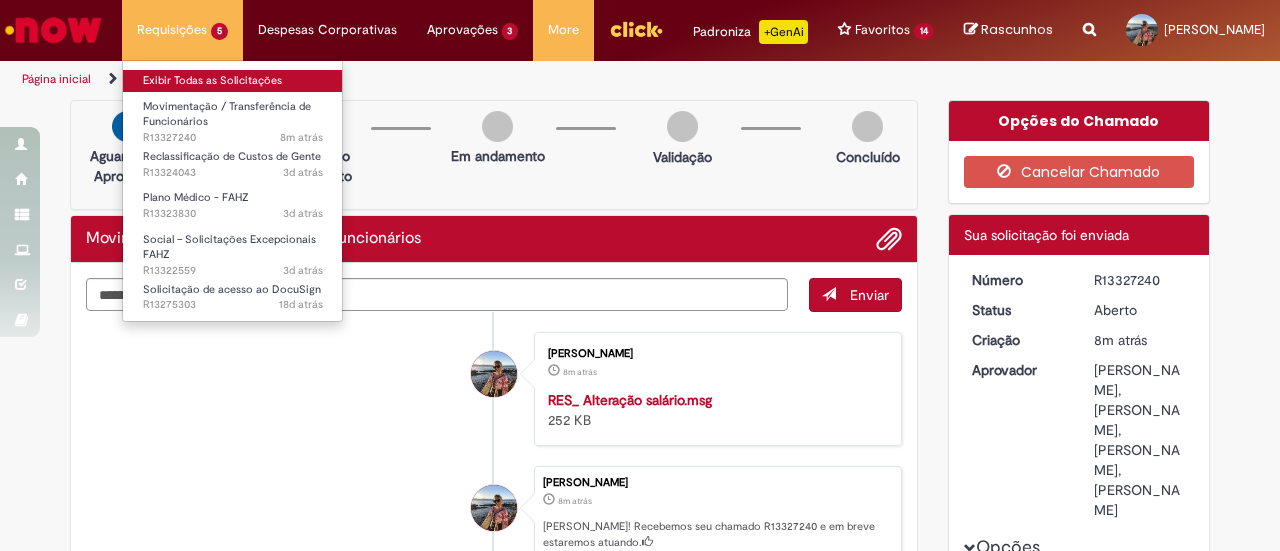 click on "Exibir Todas as Solicitações" at bounding box center [233, 81] 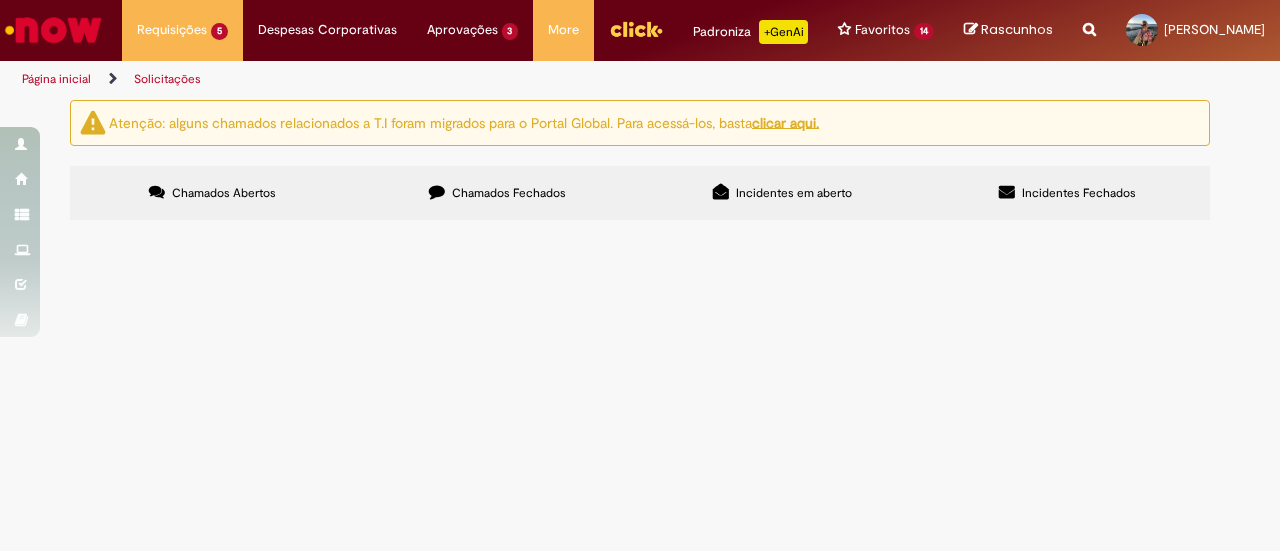 scroll, scrollTop: 200, scrollLeft: 0, axis: vertical 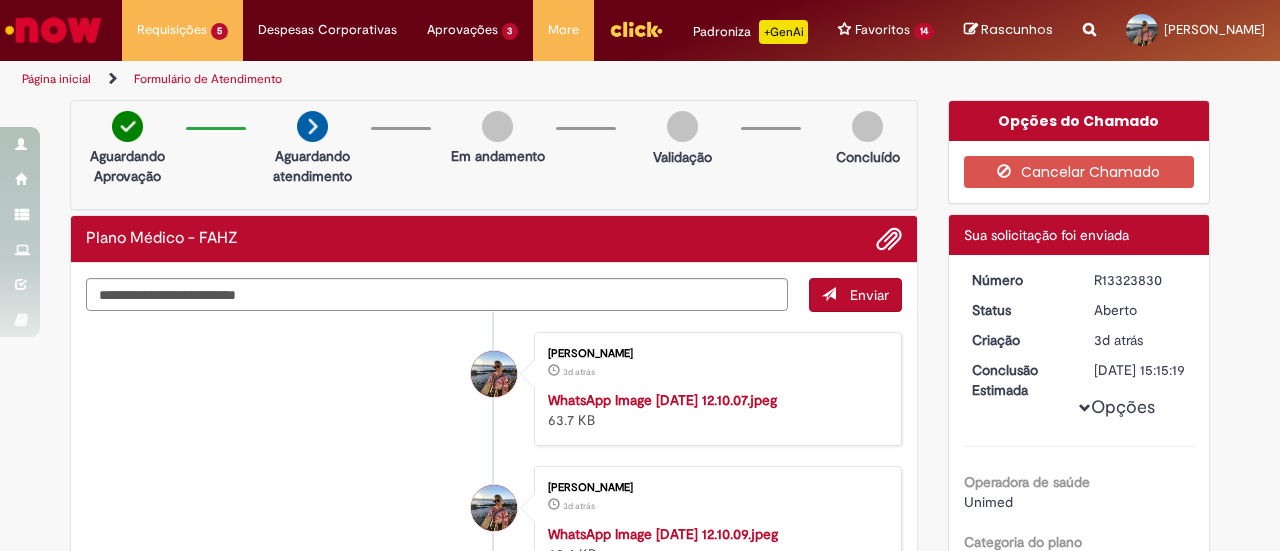 click at bounding box center (53, 30) 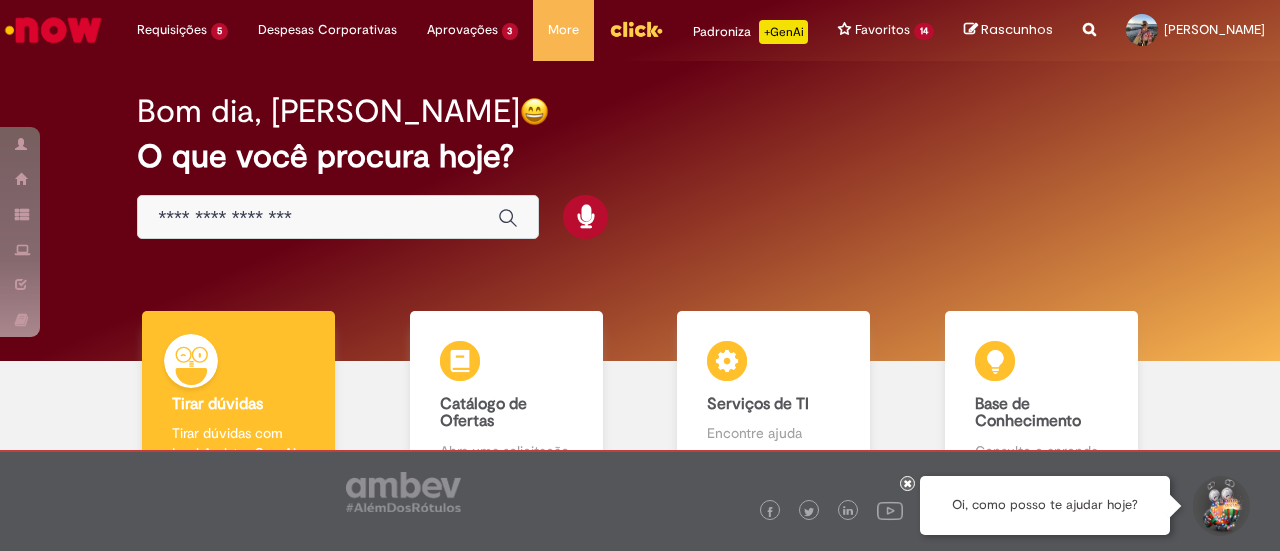 scroll, scrollTop: 0, scrollLeft: 0, axis: both 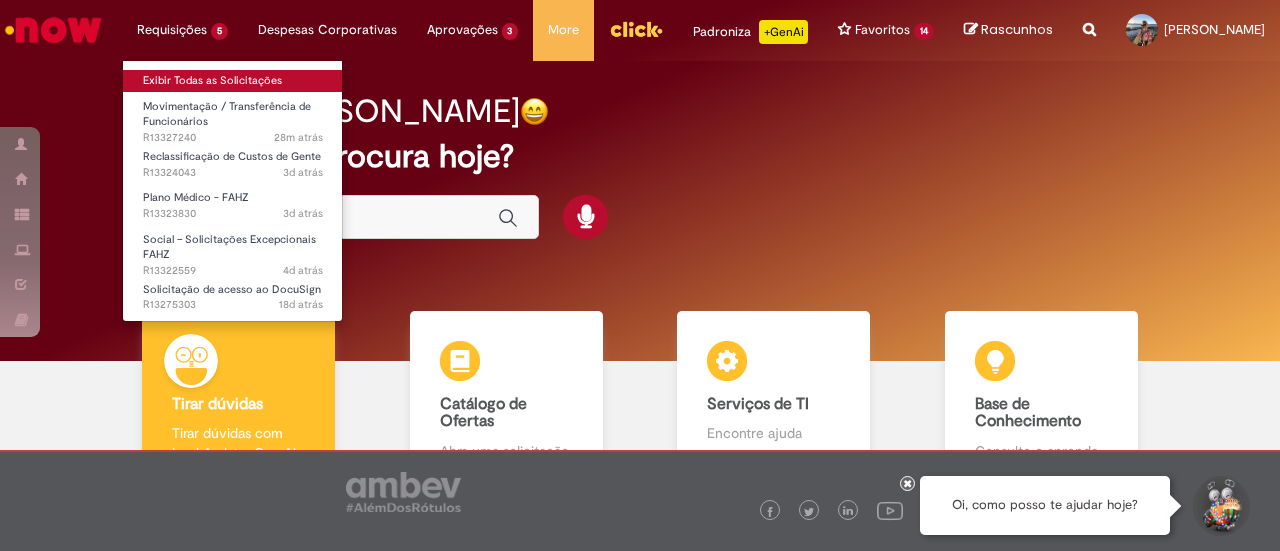 click on "Exibir Todas as Solicitações" at bounding box center [233, 81] 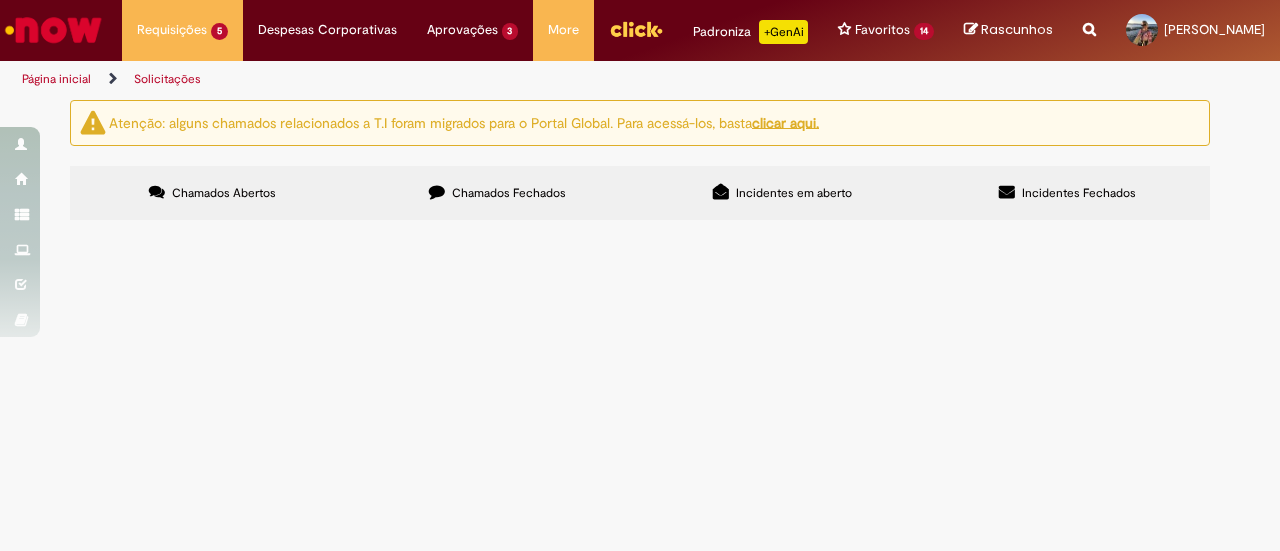 scroll, scrollTop: 272, scrollLeft: 0, axis: vertical 